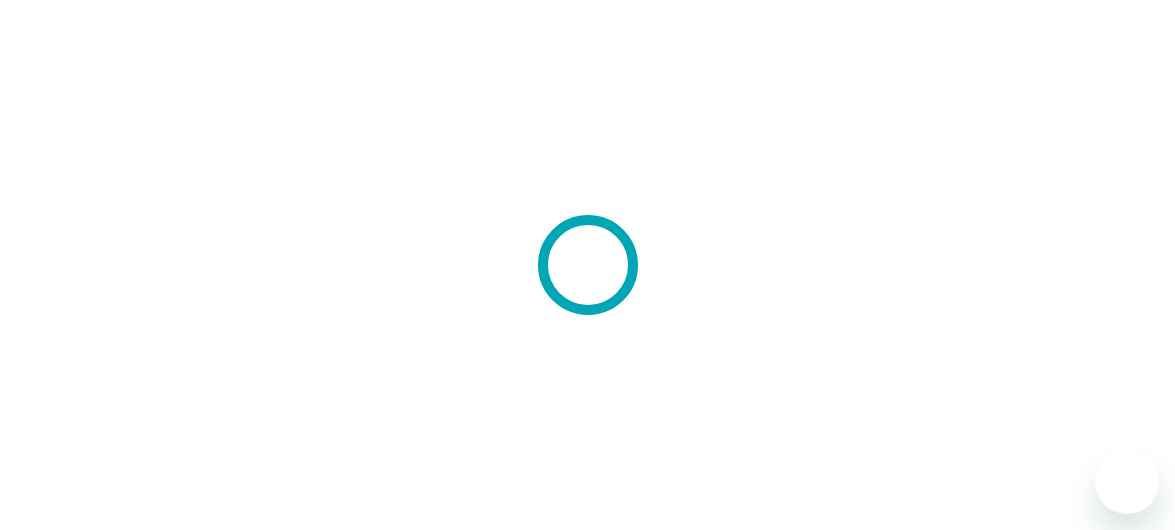 scroll, scrollTop: 0, scrollLeft: 0, axis: both 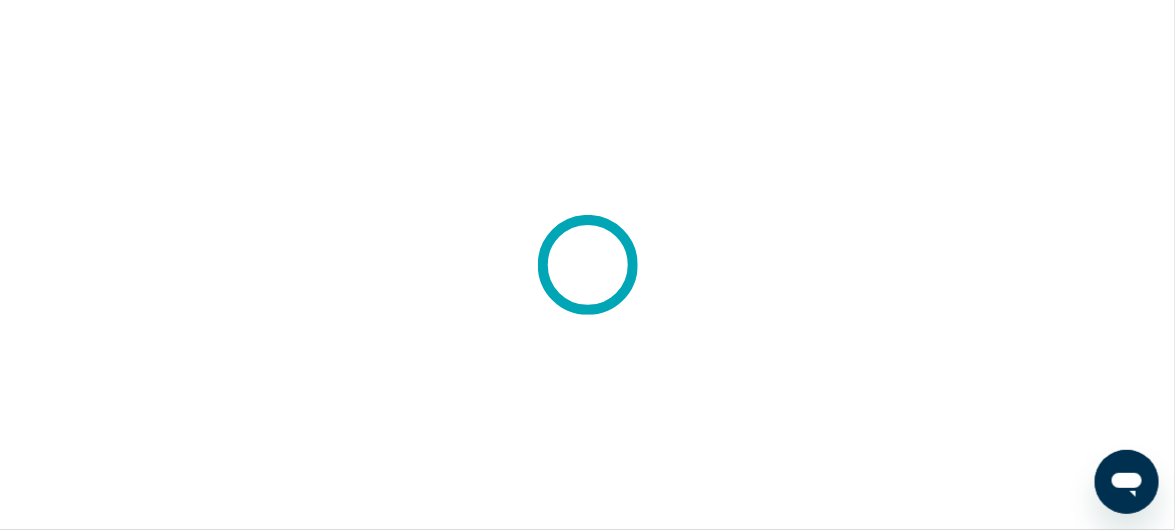 drag, startPoint x: 0, startPoint y: 0, endPoint x: 440, endPoint y: 159, distance: 467.8472 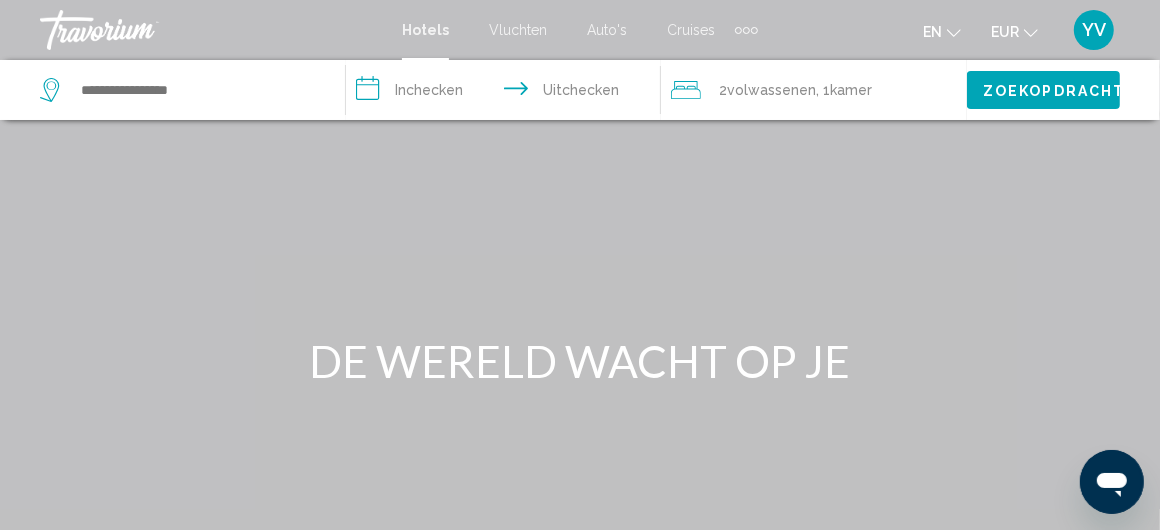 drag, startPoint x: 440, startPoint y: 159, endPoint x: 607, endPoint y: 28, distance: 212.24985 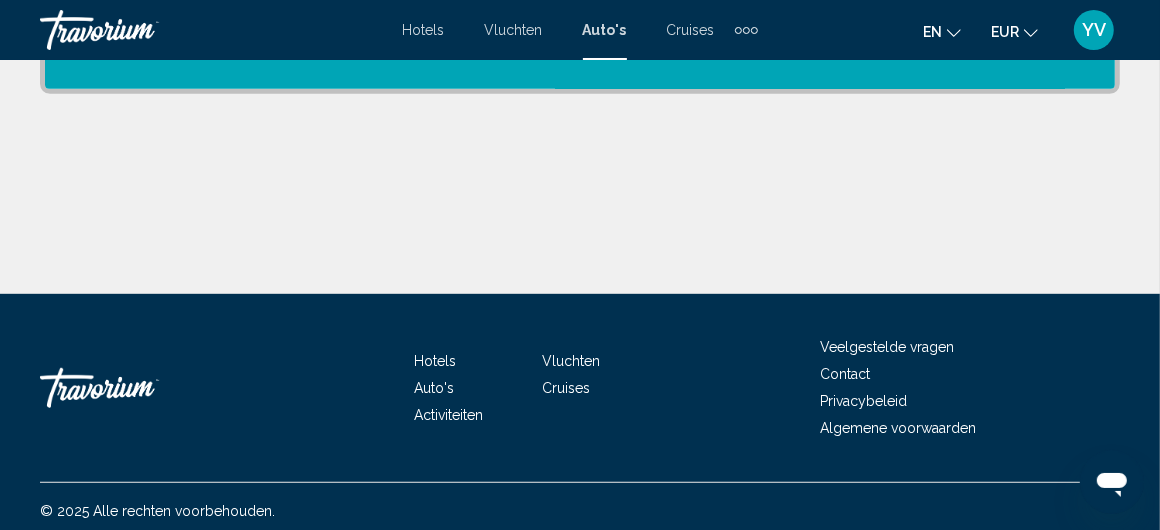 scroll, scrollTop: 626, scrollLeft: 0, axis: vertical 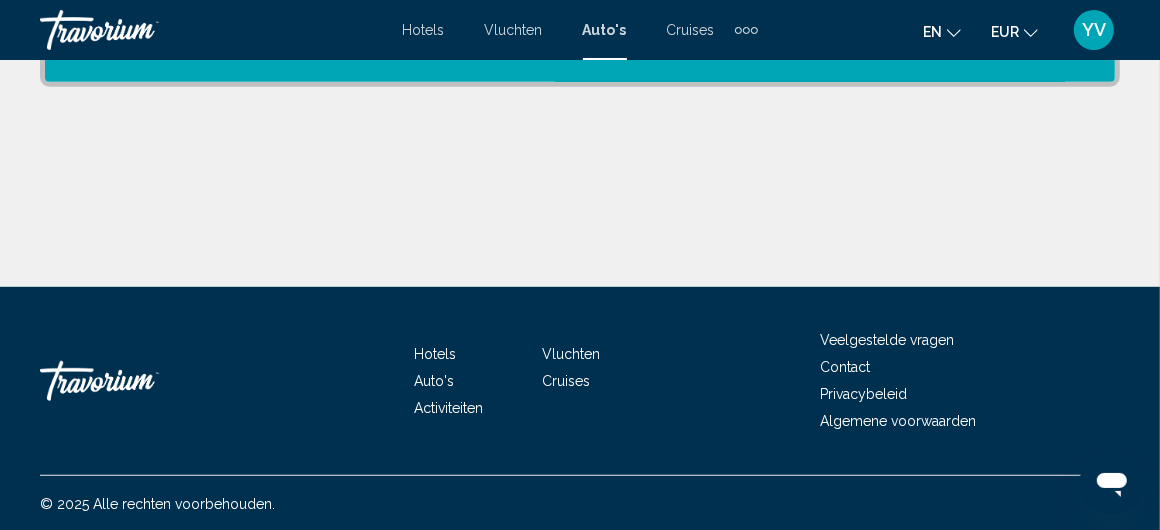 click on "Activiteiten" at bounding box center (448, 408) 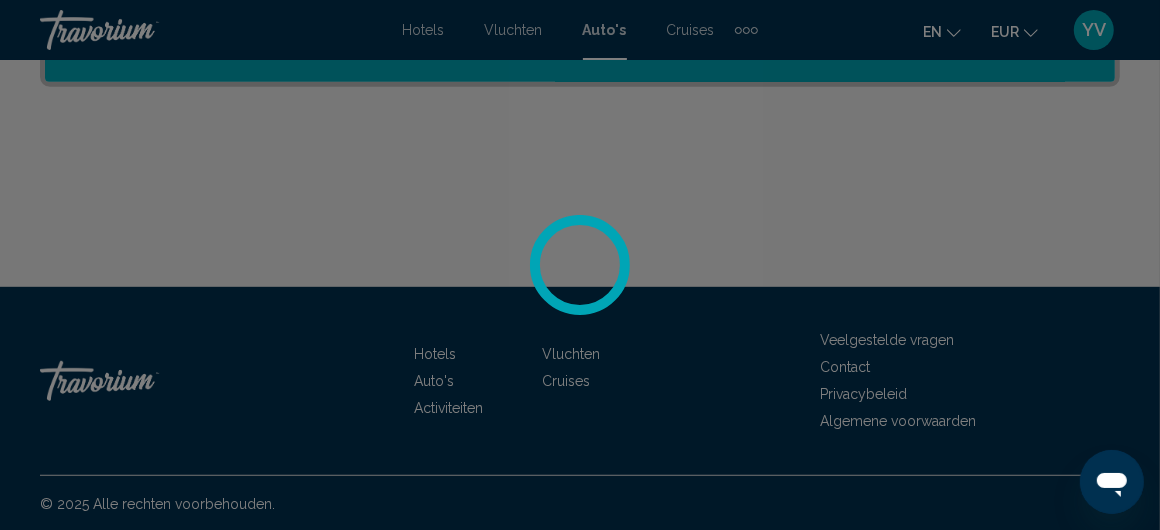 scroll, scrollTop: 0, scrollLeft: 0, axis: both 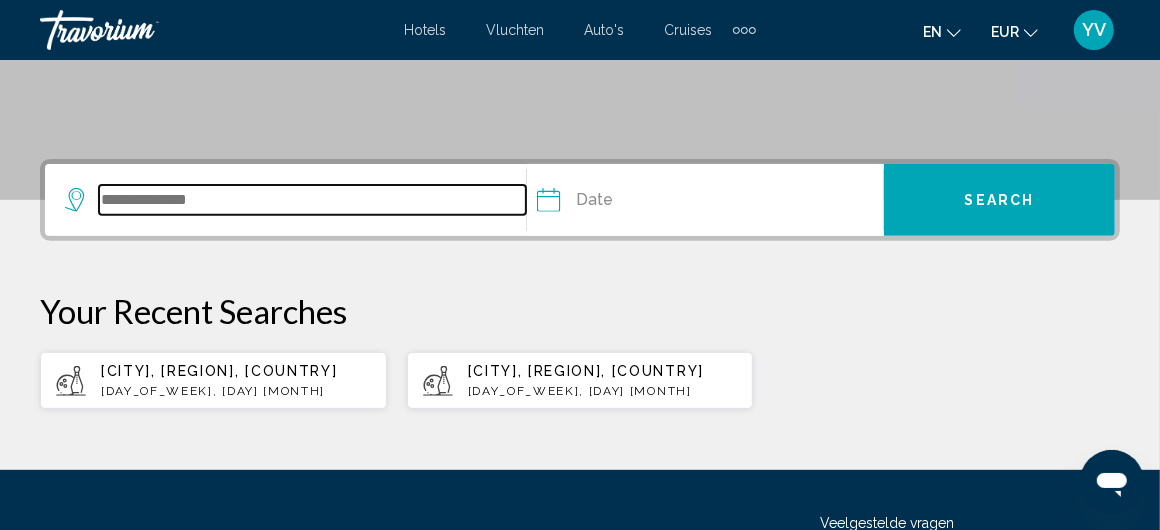 click at bounding box center (312, 200) 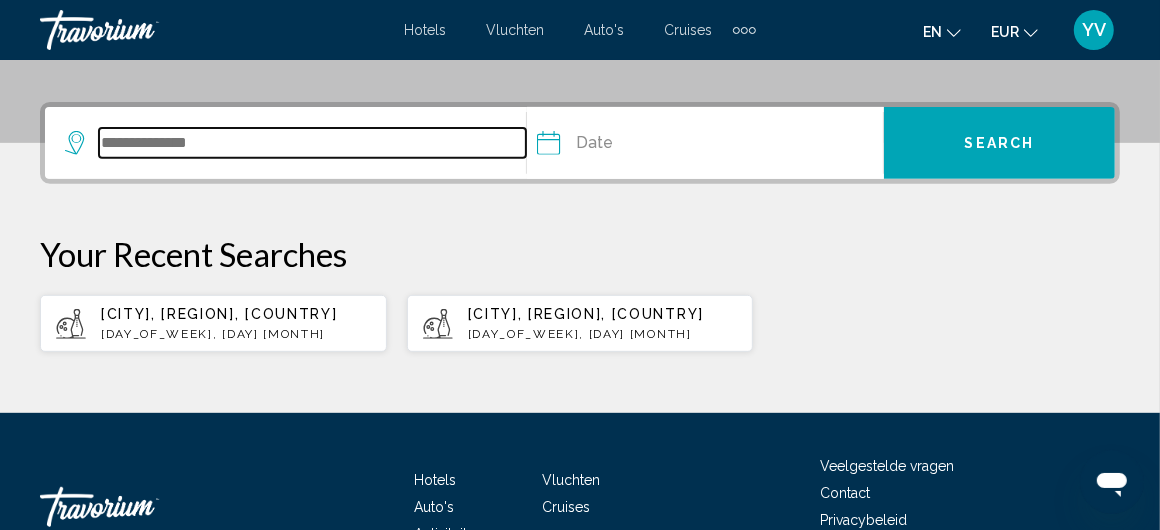 scroll, scrollTop: 494, scrollLeft: 0, axis: vertical 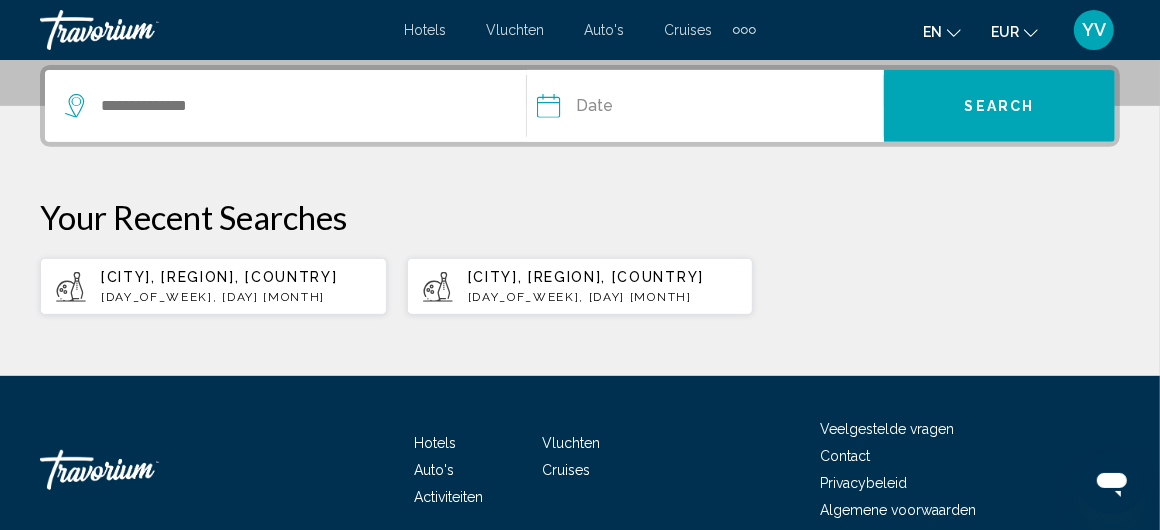 click on "[CITY], [REGION], [COUNTRY]" at bounding box center [586, 277] 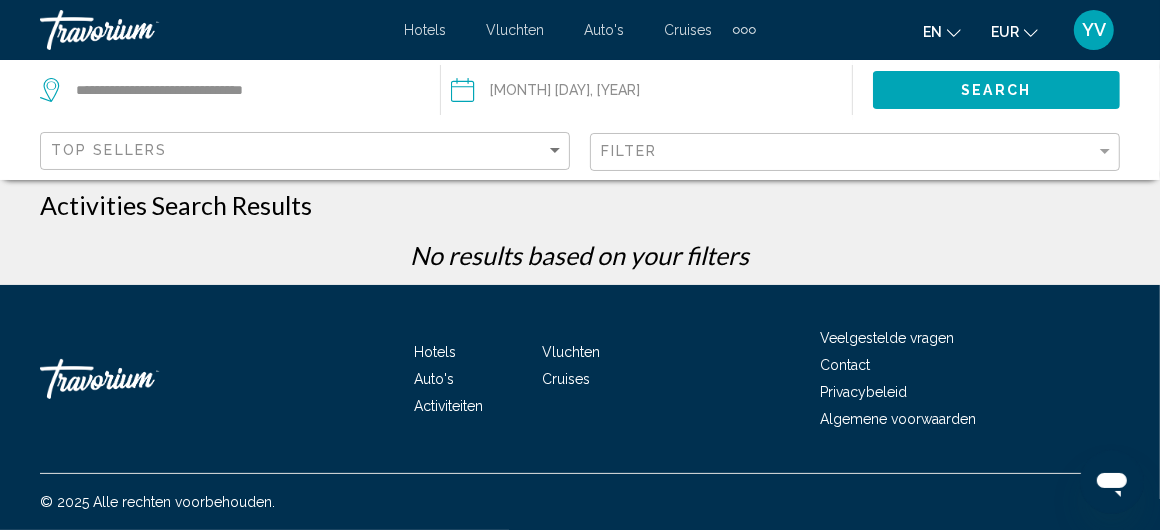 scroll, scrollTop: 0, scrollLeft: 0, axis: both 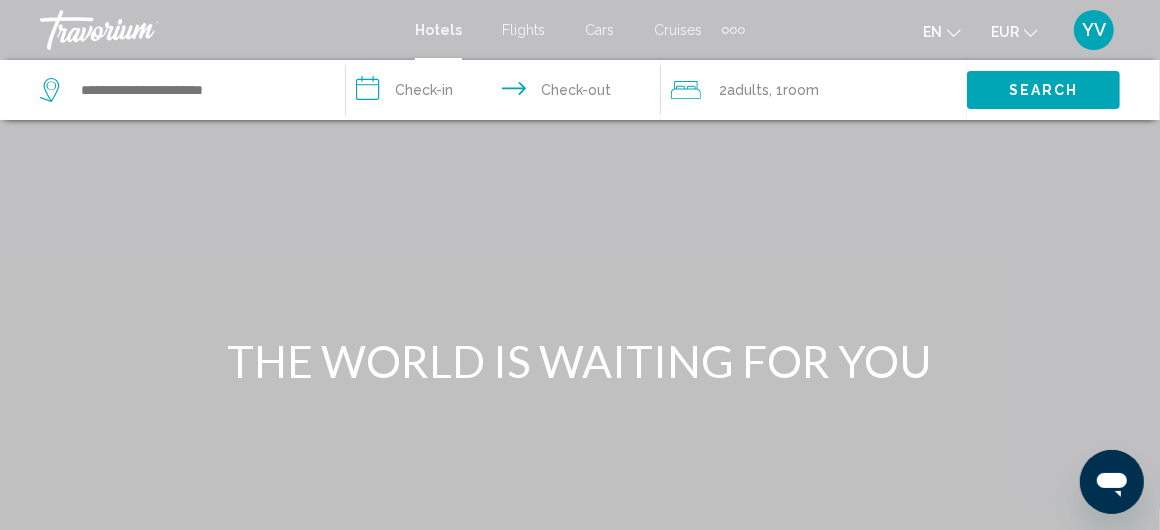 drag, startPoint x: 0, startPoint y: 0, endPoint x: 798, endPoint y: 432, distance: 907.4293 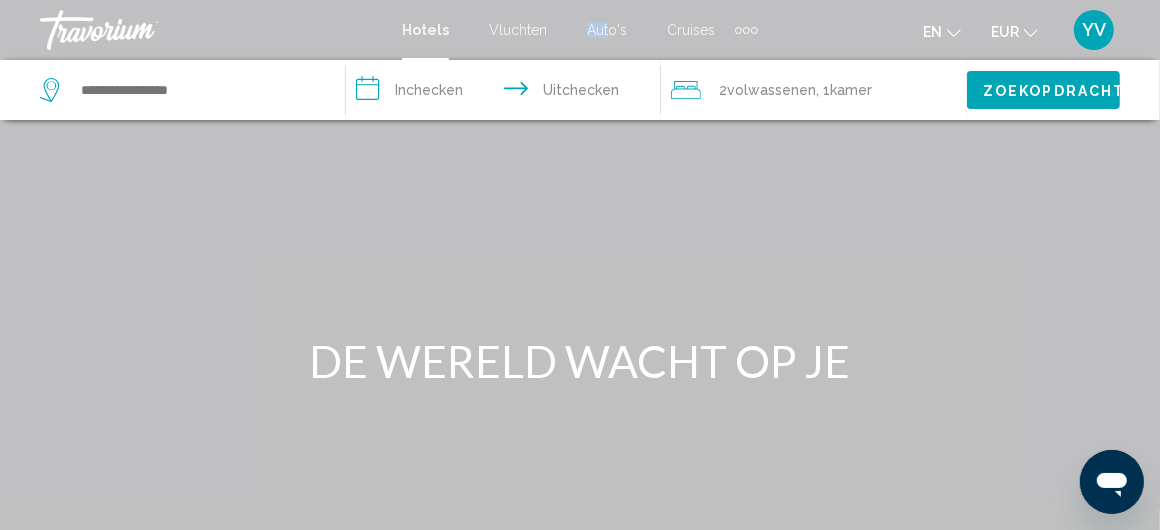 drag, startPoint x: 798, startPoint y: 432, endPoint x: 608, endPoint y: 21, distance: 452.79245 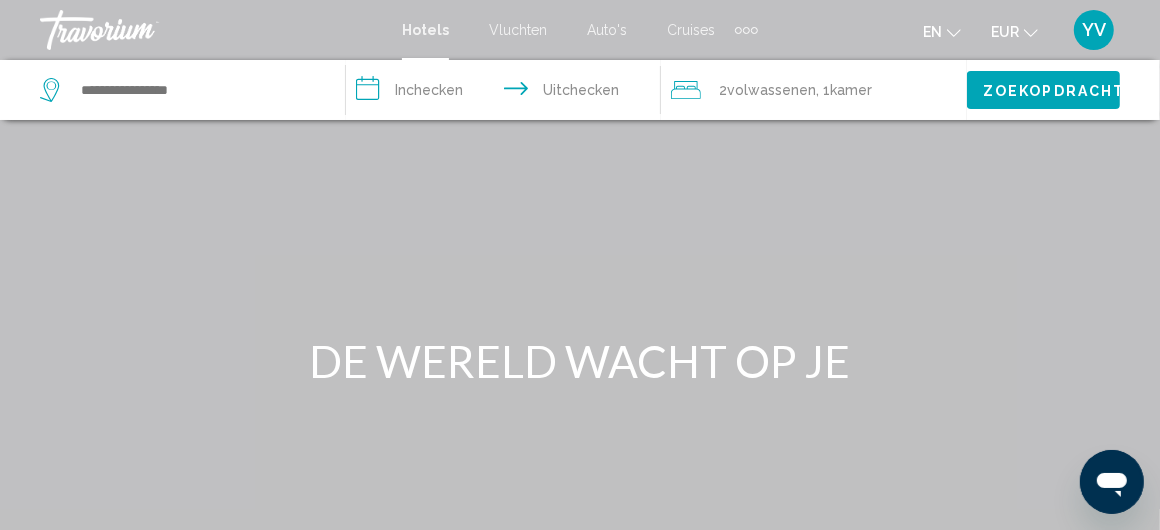 drag, startPoint x: 574, startPoint y: 40, endPoint x: 608, endPoint y: 29, distance: 35.735138 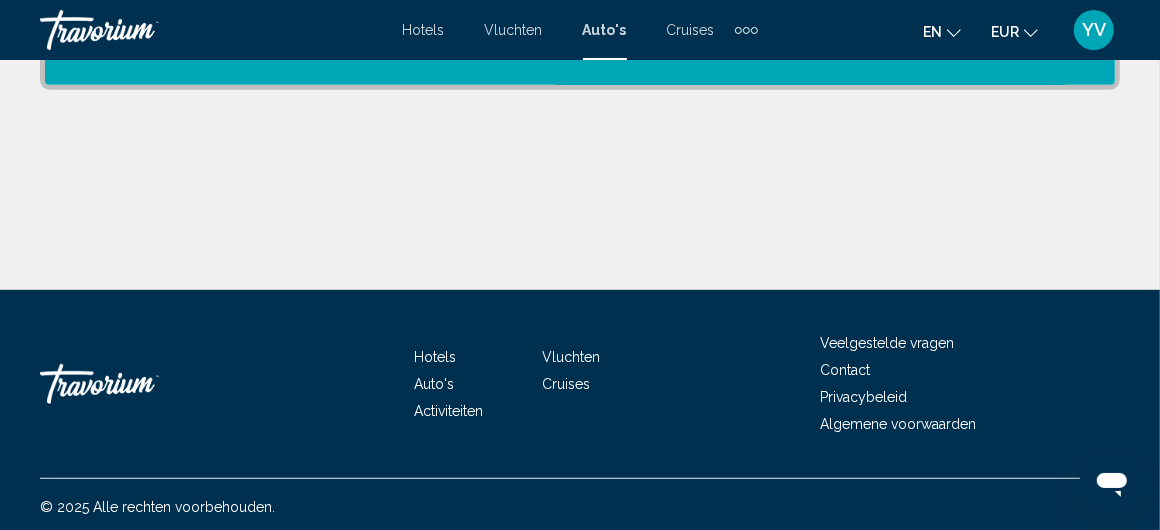 scroll, scrollTop: 626, scrollLeft: 0, axis: vertical 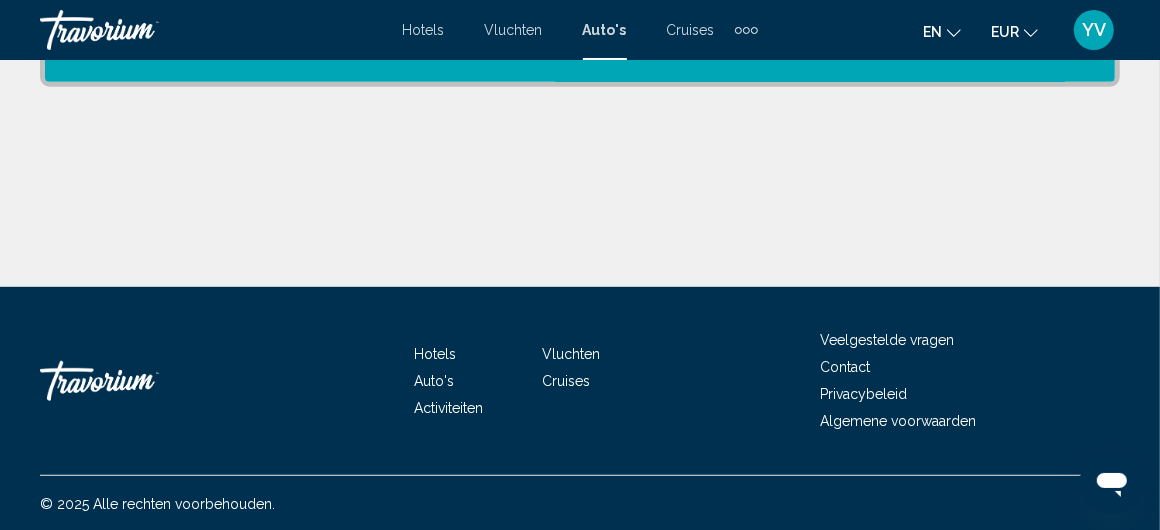 click on "Activiteiten" at bounding box center (448, 408) 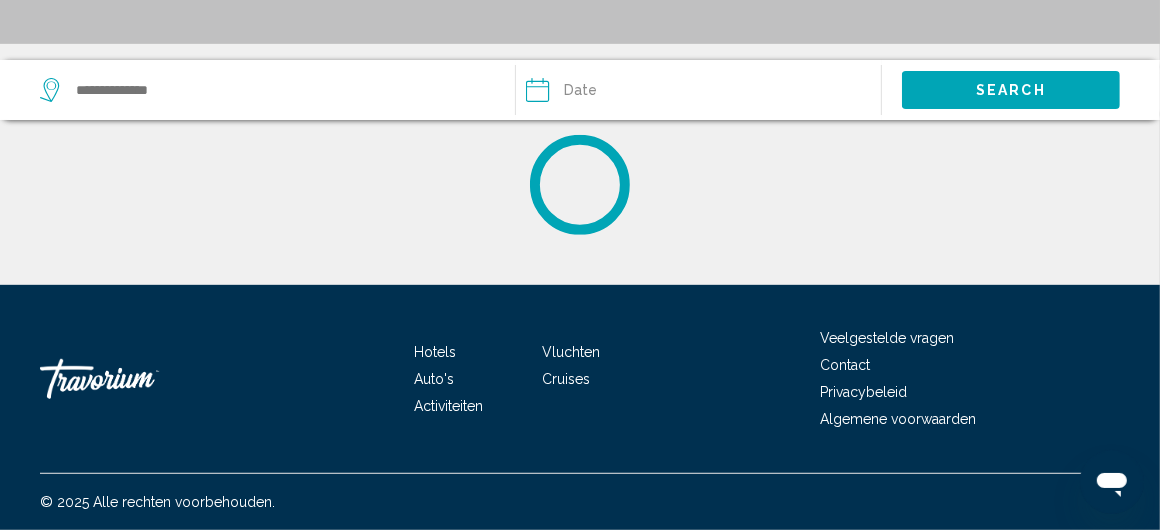 scroll, scrollTop: 0, scrollLeft: 0, axis: both 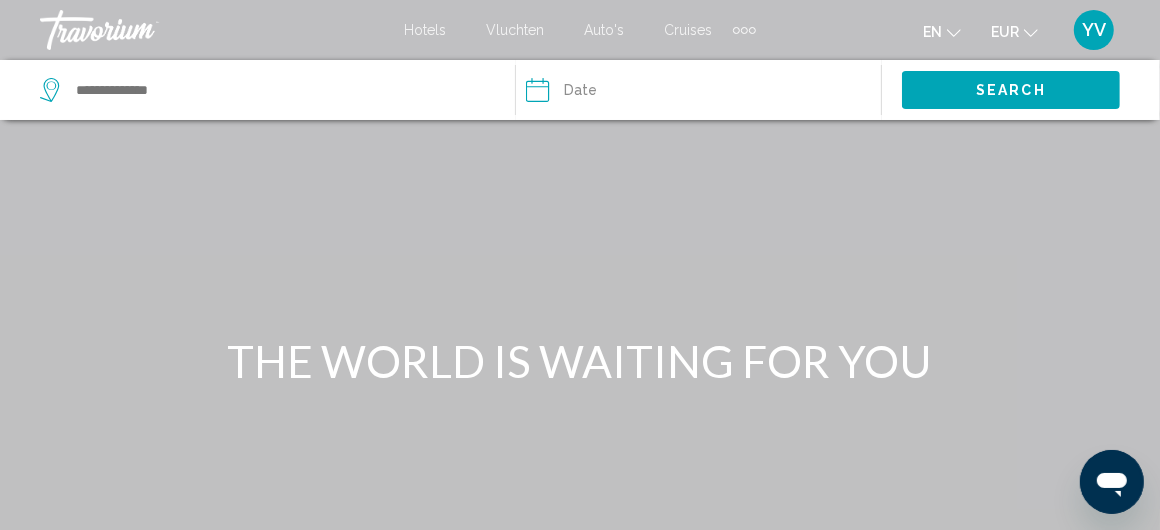 drag, startPoint x: 1160, startPoint y: 422, endPoint x: 574, endPoint y: 229, distance: 616.96436 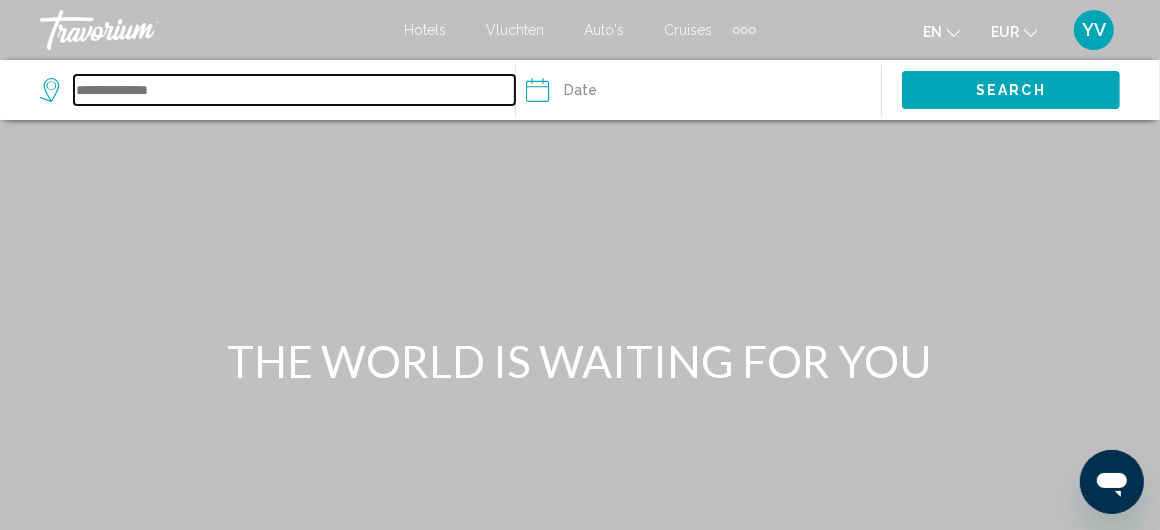 drag, startPoint x: 574, startPoint y: 229, endPoint x: 113, endPoint y: 87, distance: 482.37433 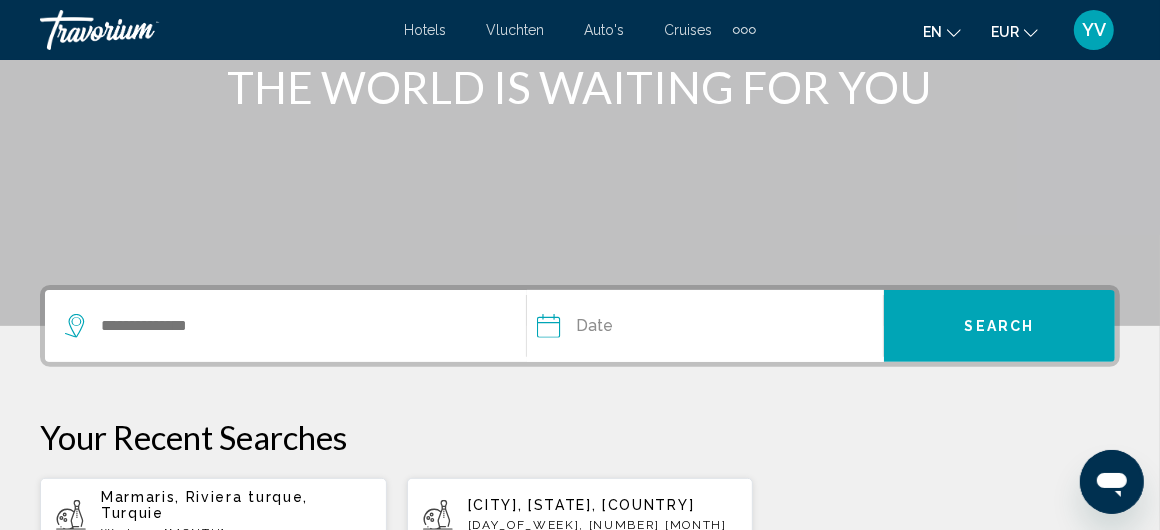 scroll, scrollTop: 400, scrollLeft: 0, axis: vertical 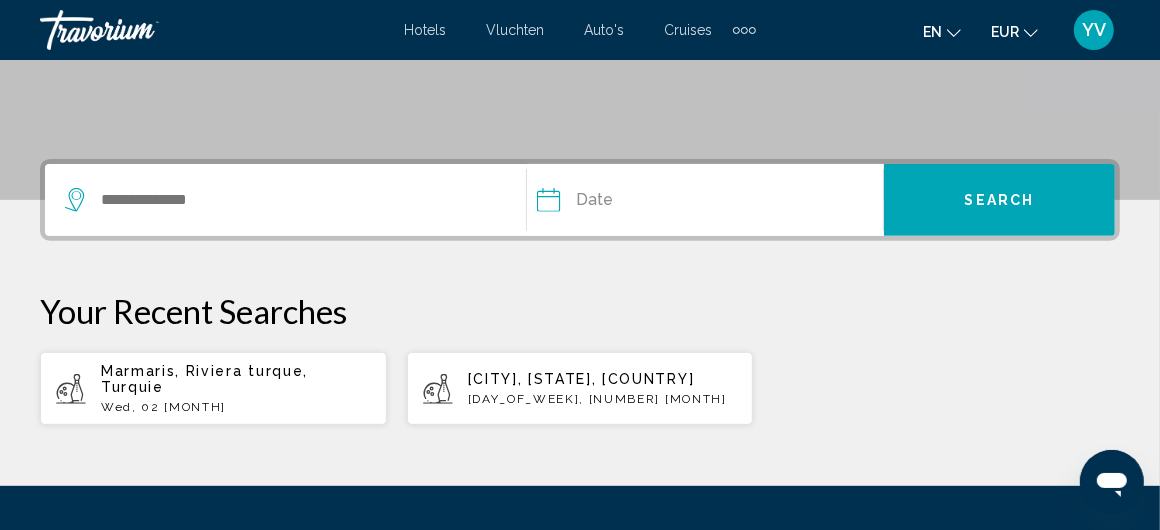 click on "Marmaris, Riviera turque, Turquie" at bounding box center [204, 379] 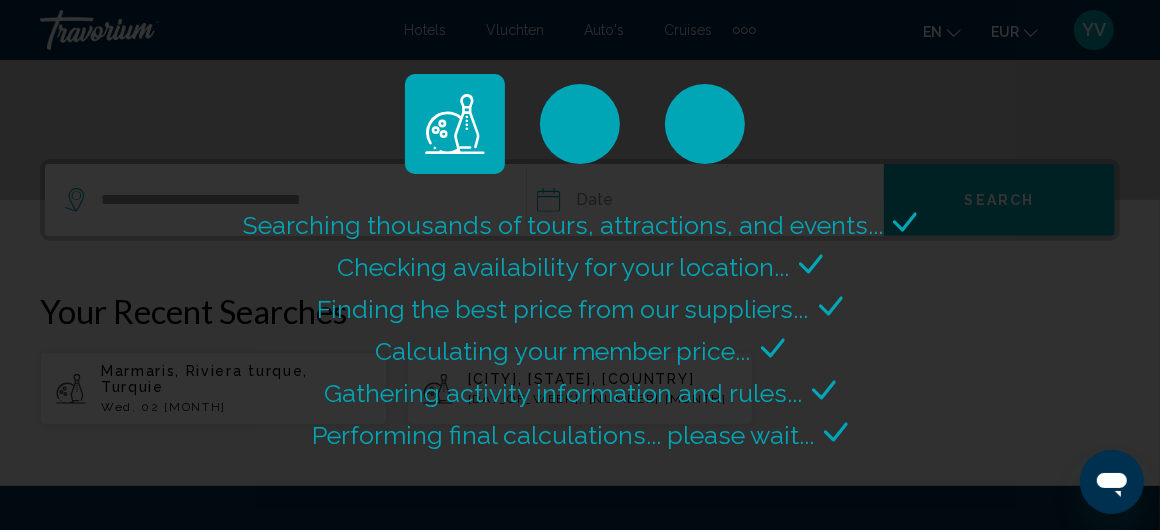 scroll, scrollTop: 0, scrollLeft: 0, axis: both 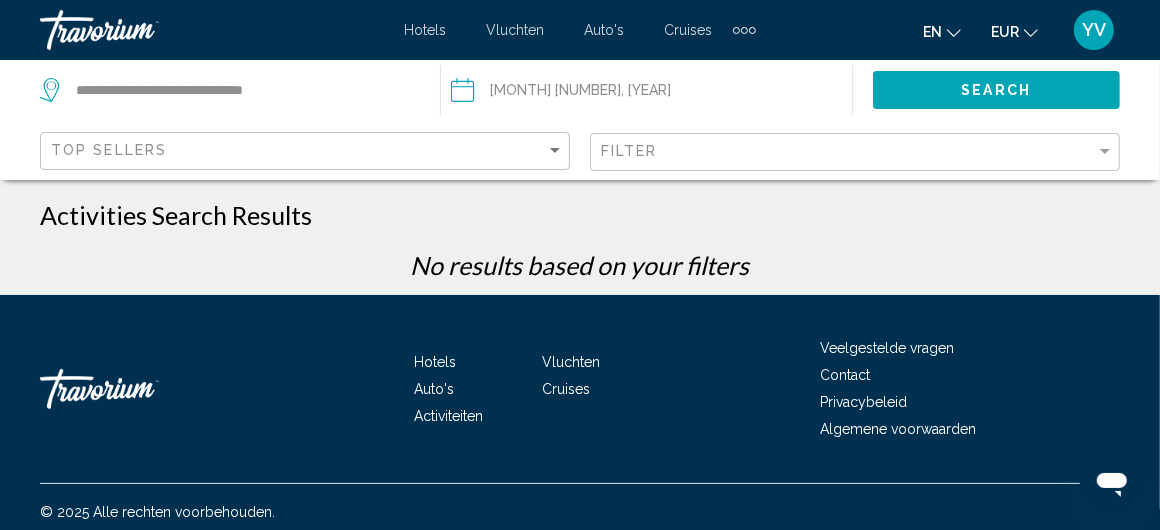 drag, startPoint x: 377, startPoint y: 194, endPoint x: 532, endPoint y: 90, distance: 186.65744 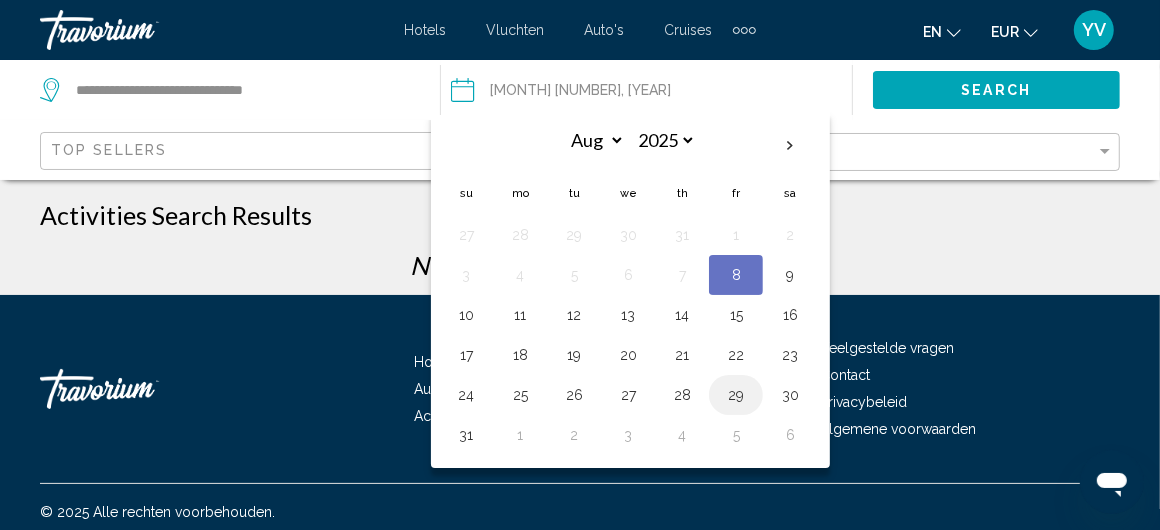 click on "29" at bounding box center (736, 395) 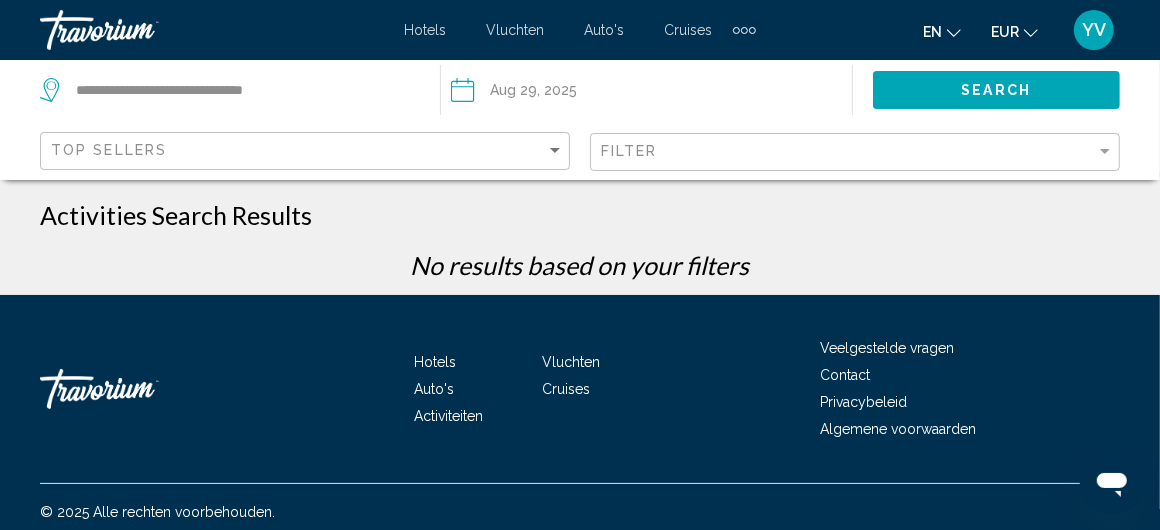 click on "Search" 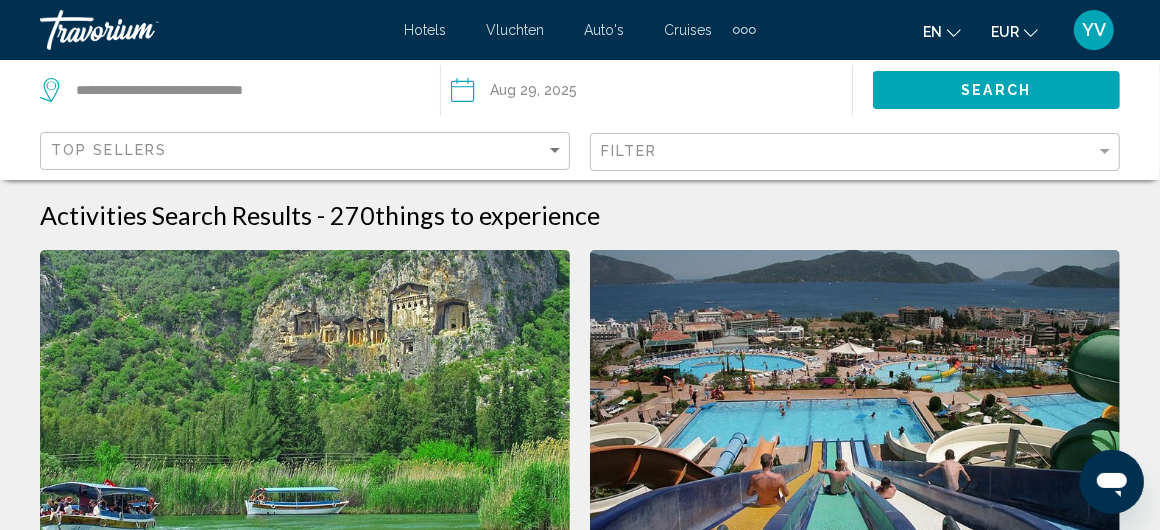 drag, startPoint x: 864, startPoint y: 378, endPoint x: 66, endPoint y: 308, distance: 801.0643 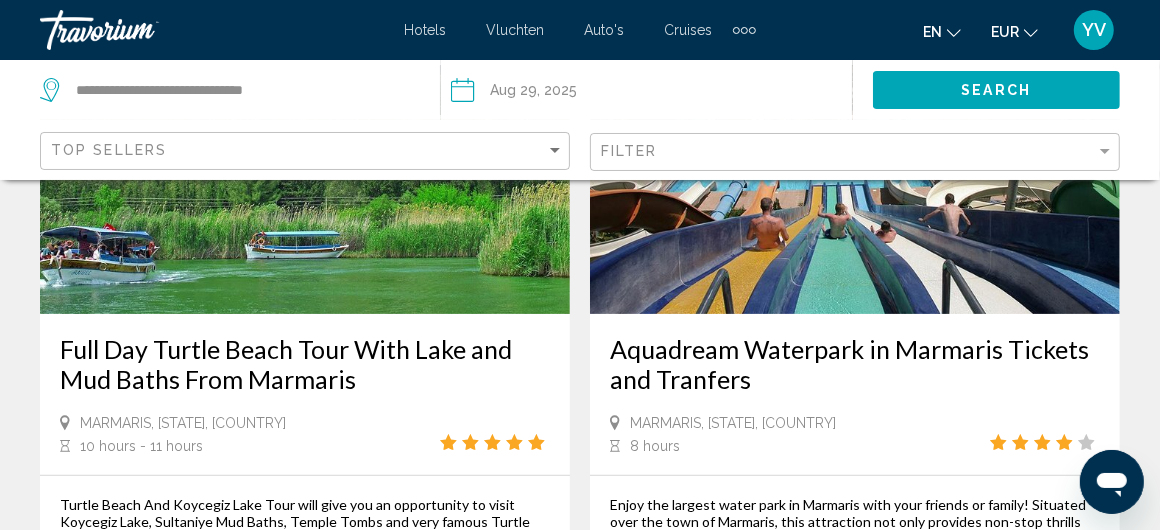 scroll, scrollTop: 300, scrollLeft: 0, axis: vertical 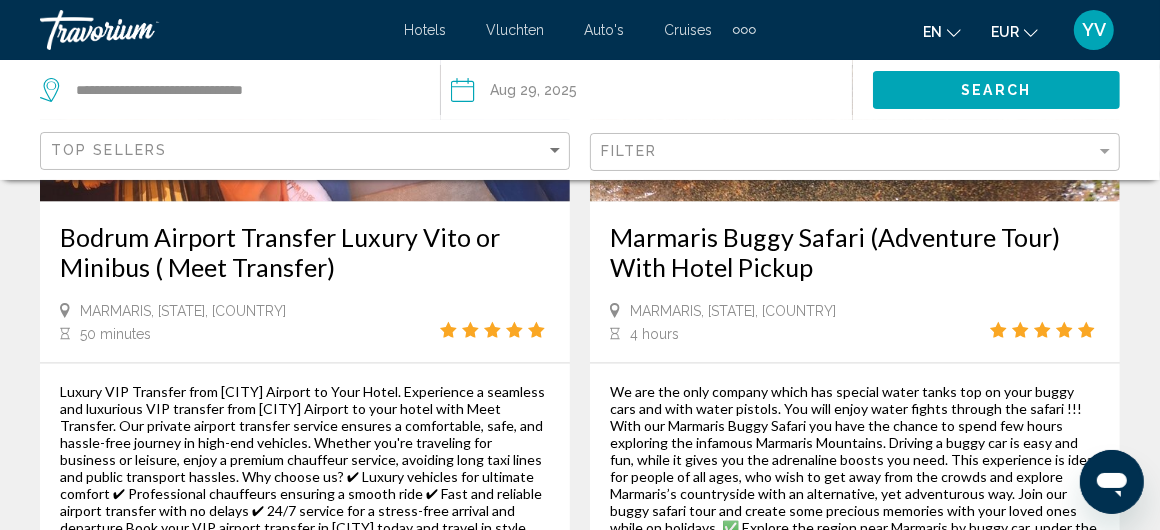 drag, startPoint x: 380, startPoint y: 410, endPoint x: 859, endPoint y: 317, distance: 487.94467 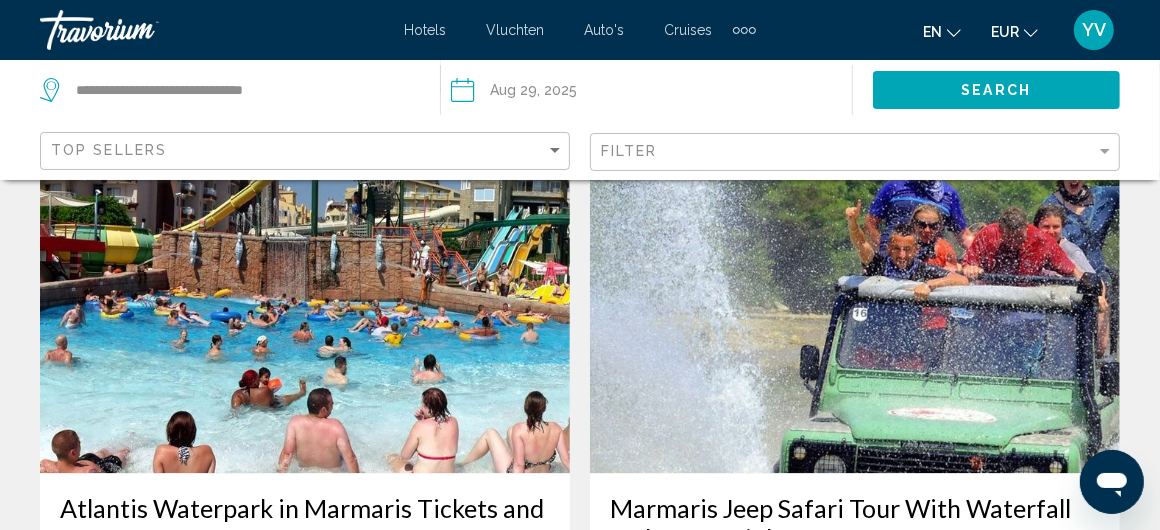 scroll, scrollTop: 2600, scrollLeft: 0, axis: vertical 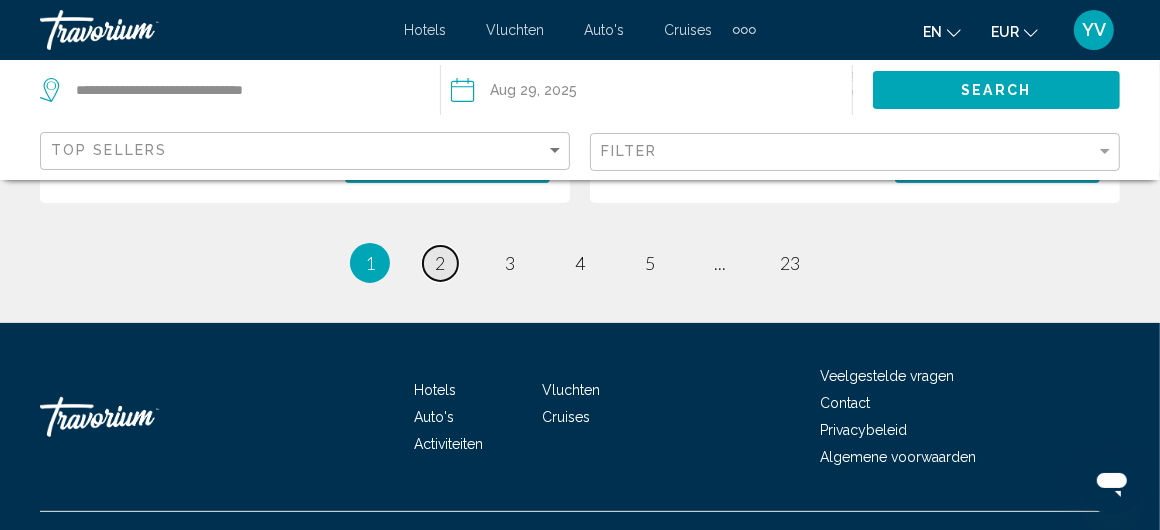 click on "2" at bounding box center [440, 263] 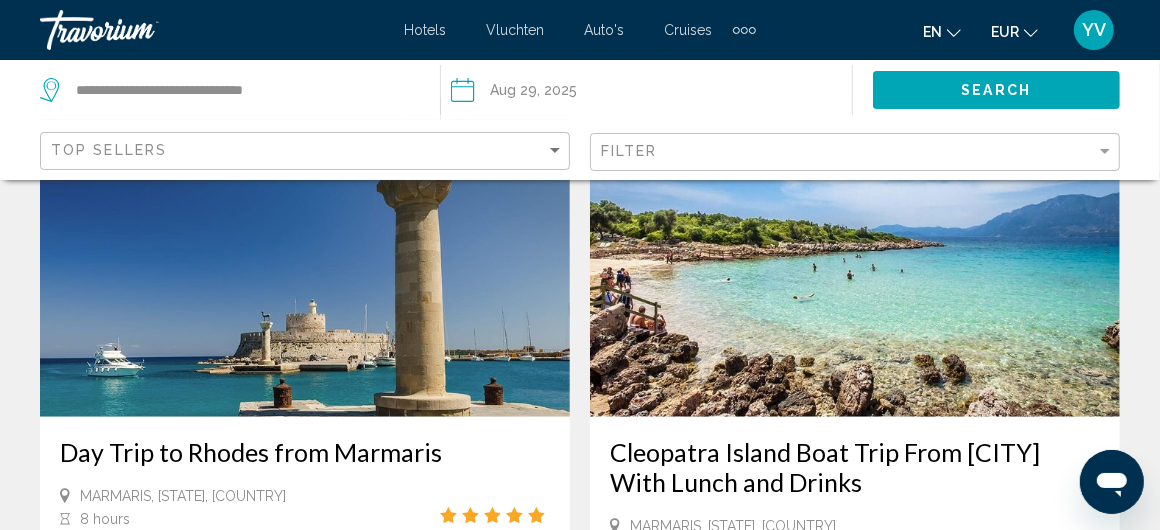 scroll, scrollTop: 1100, scrollLeft: 0, axis: vertical 